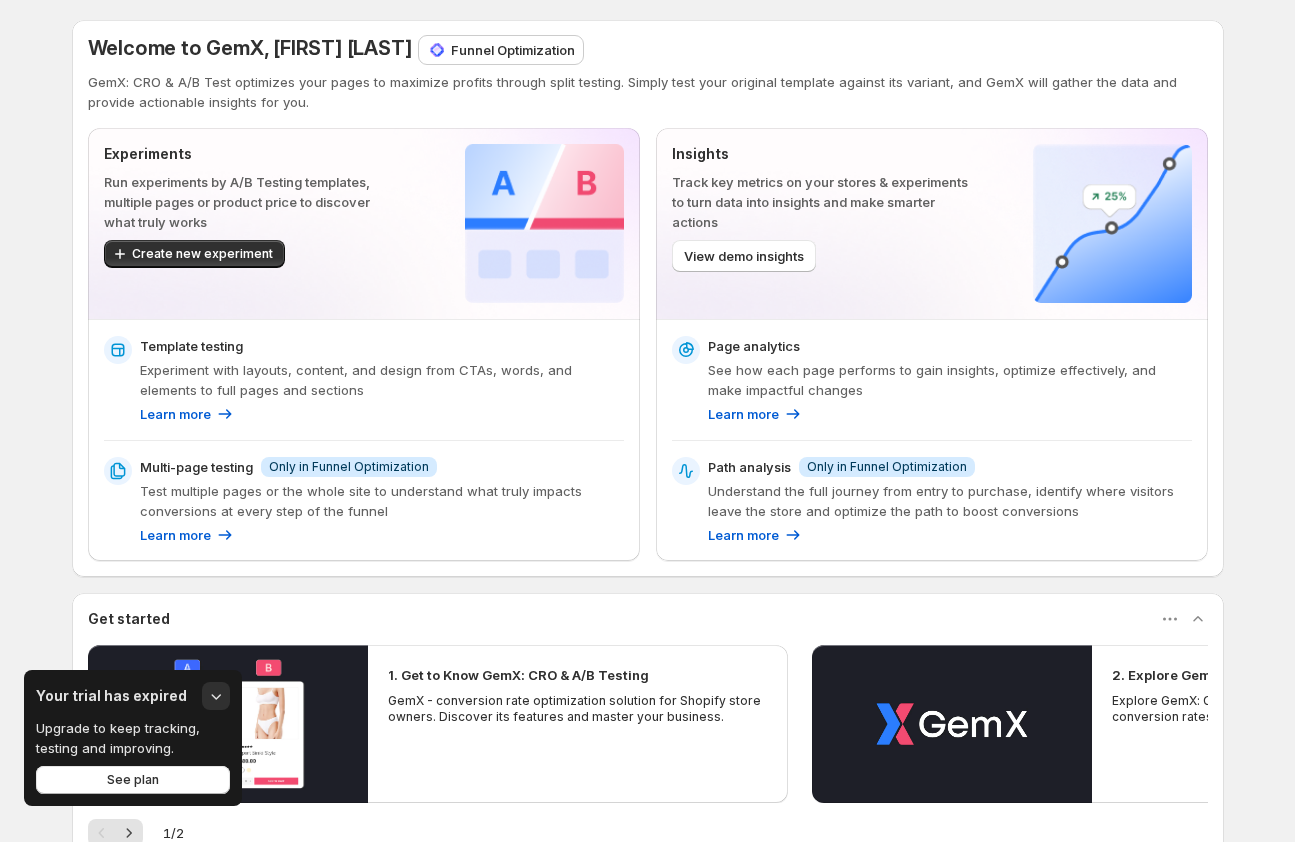 scroll, scrollTop: 0, scrollLeft: 0, axis: both 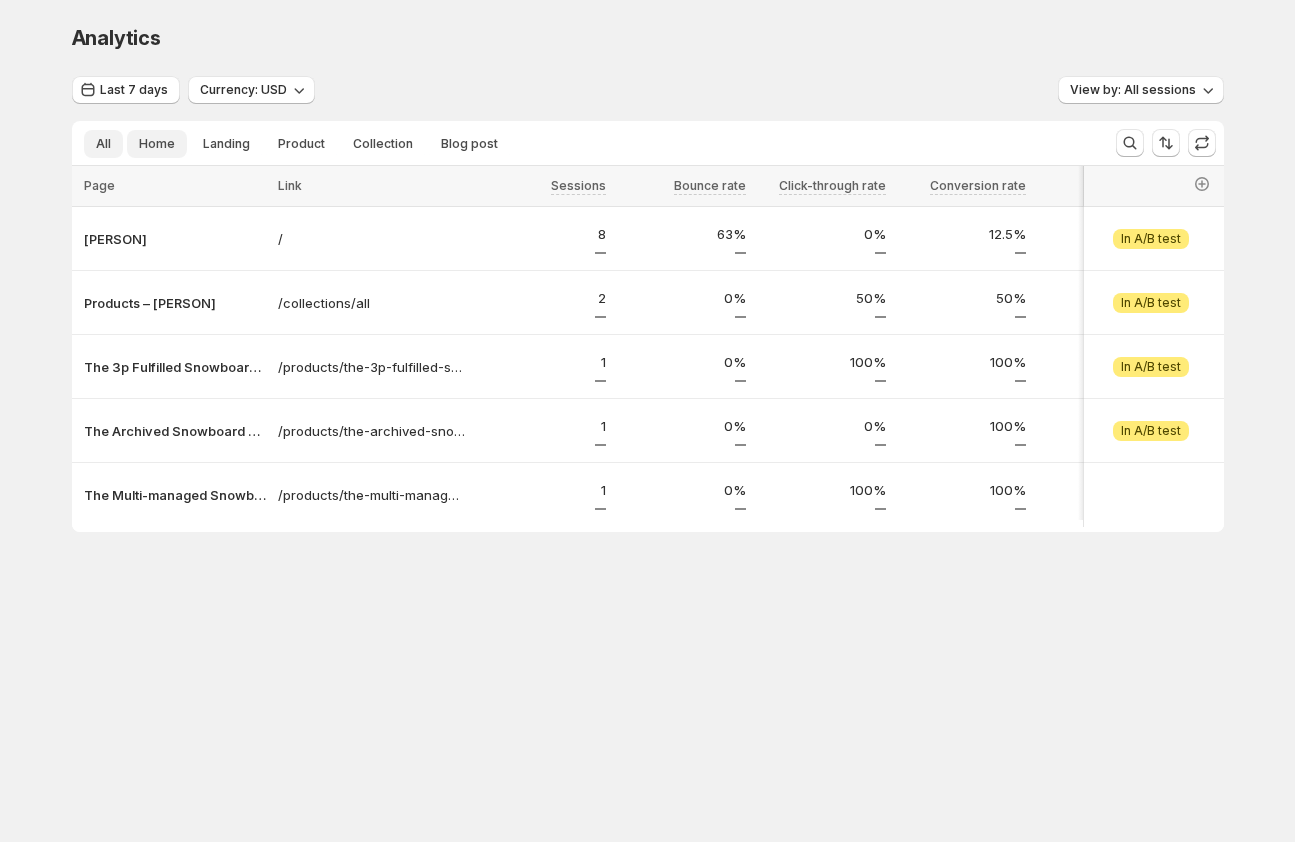 click on "Home" at bounding box center (157, 144) 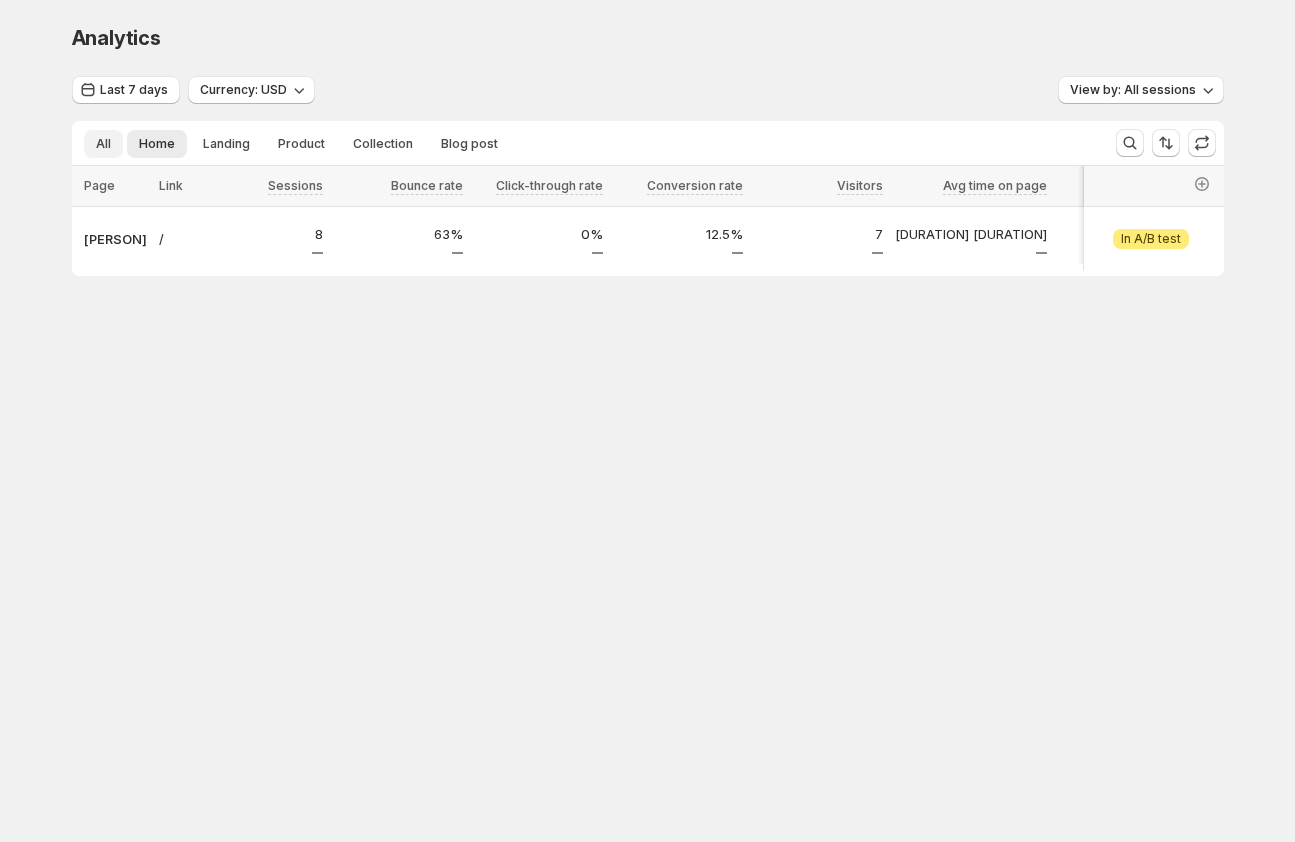 click on "All" at bounding box center (103, 144) 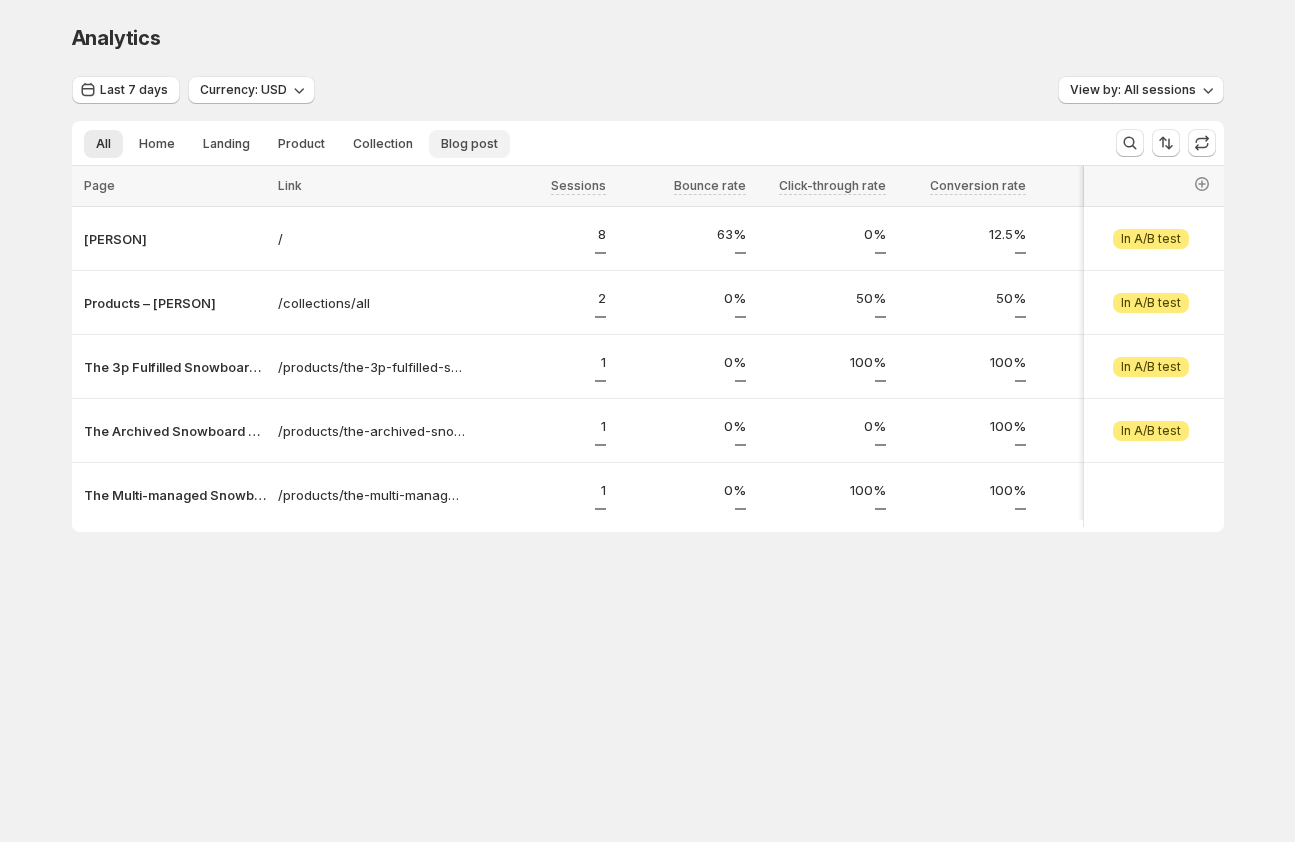 click on "Blog post" at bounding box center (469, 144) 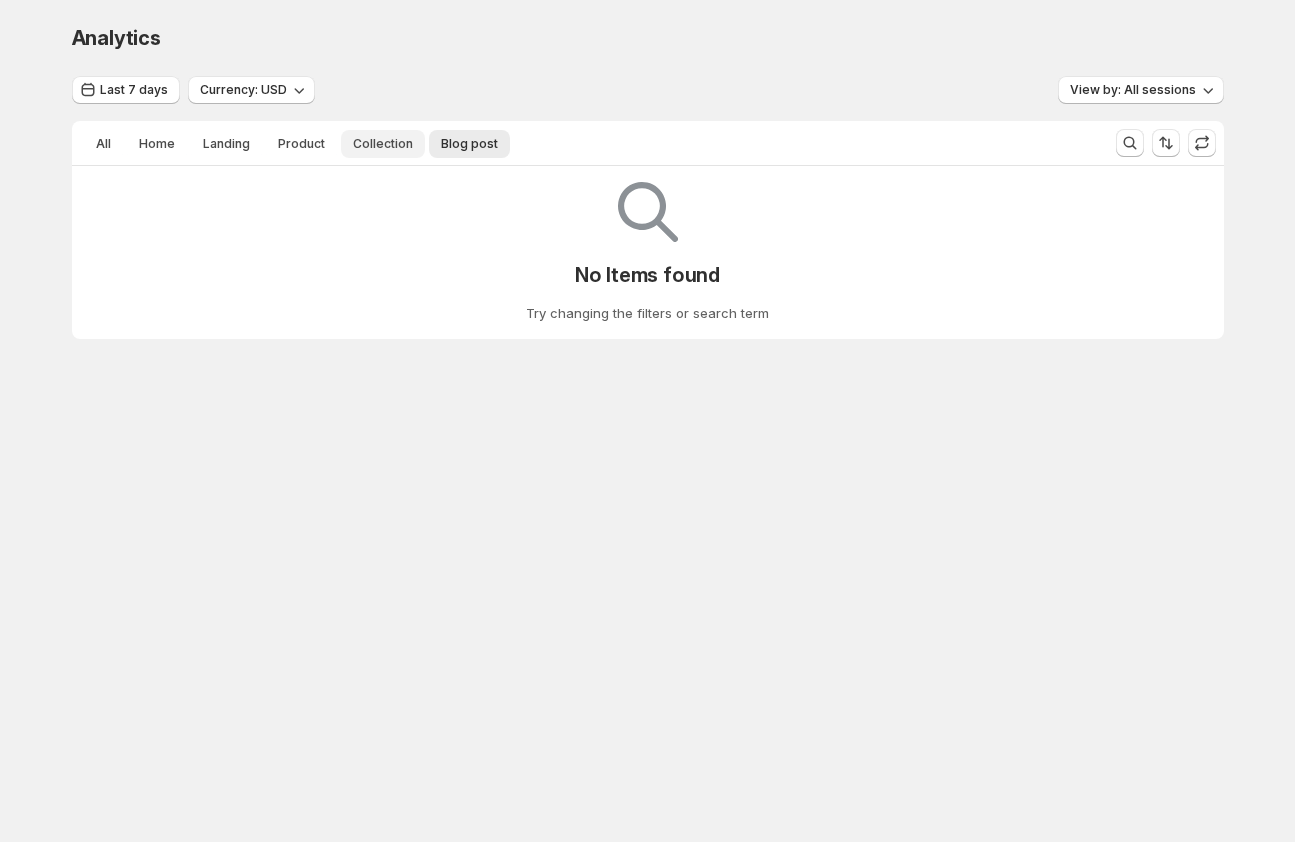click on "Collection" at bounding box center [383, 144] 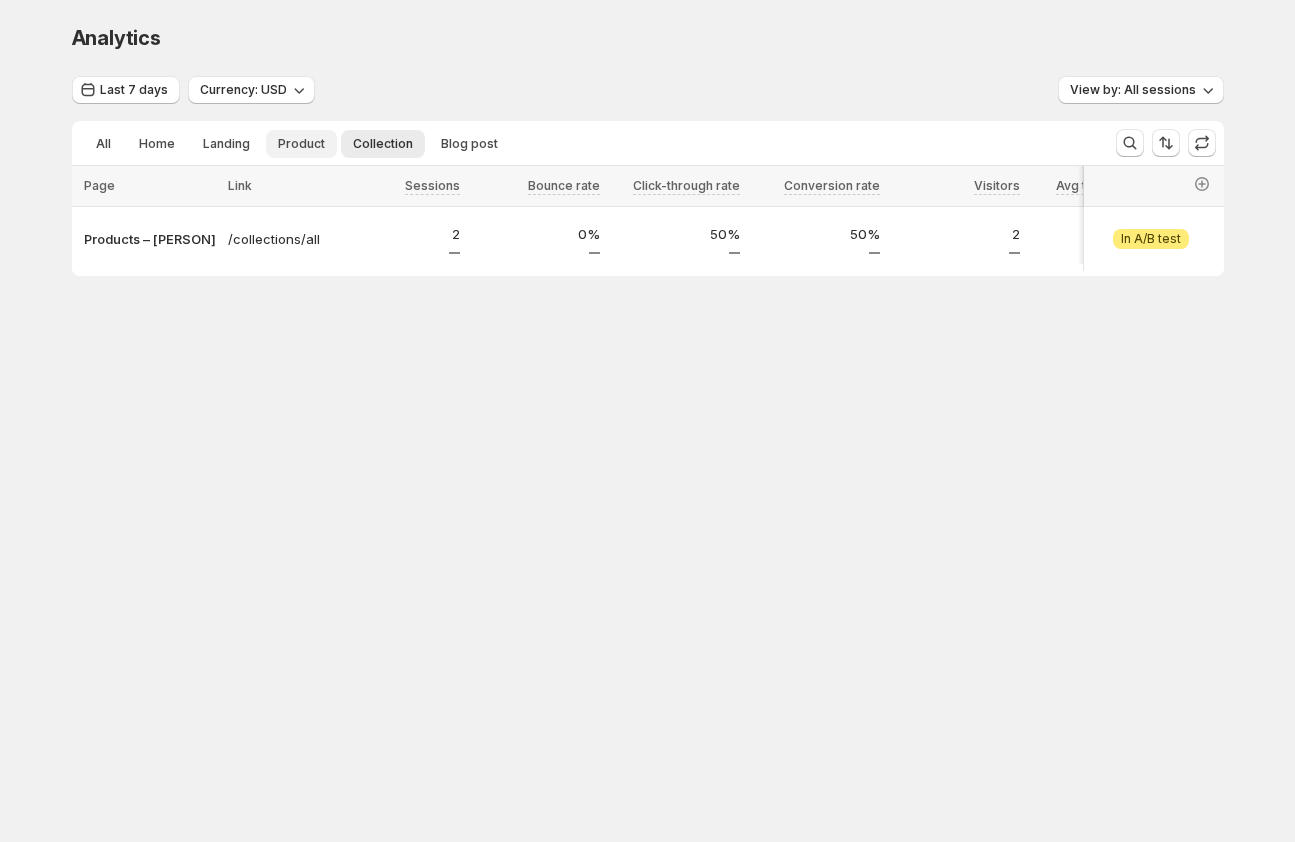 click on "Product" at bounding box center [301, 144] 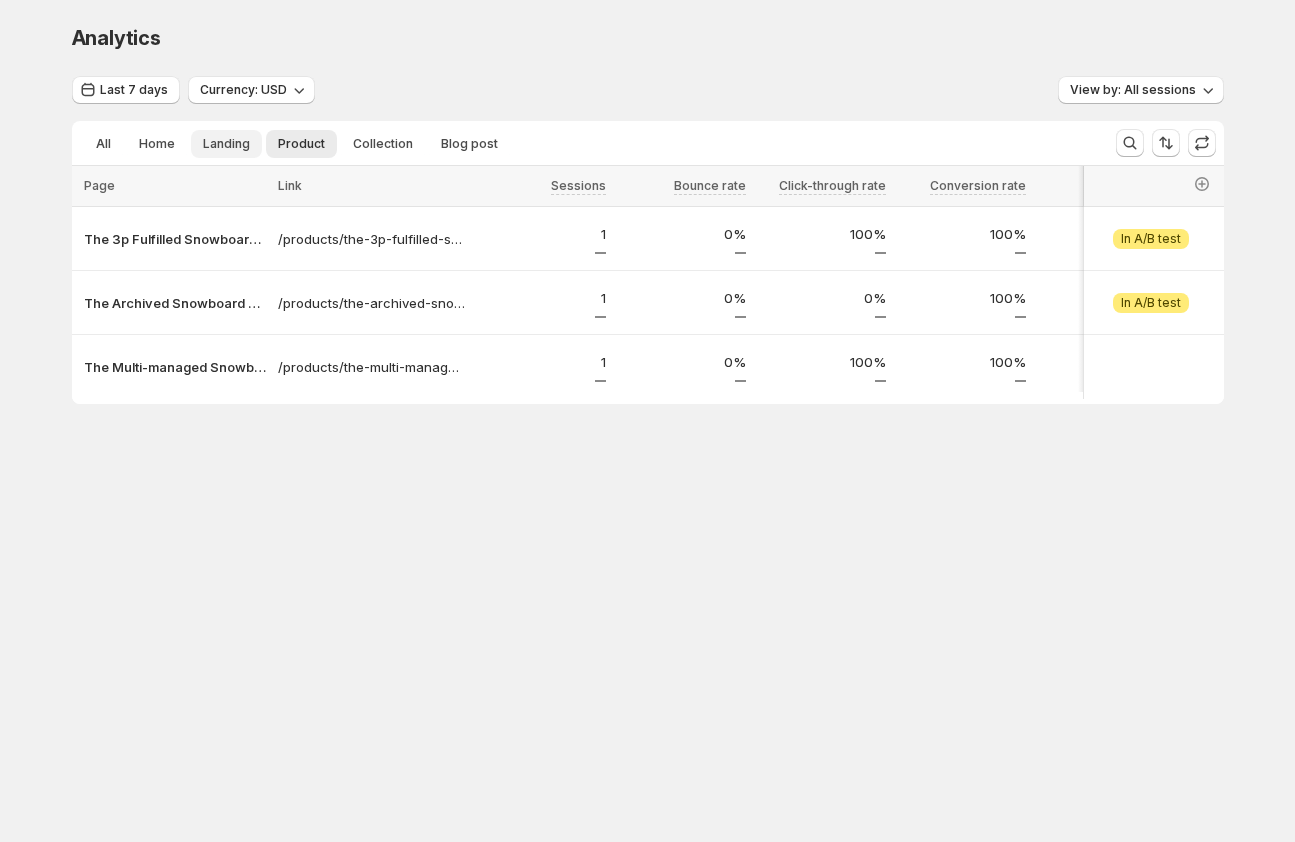 click on "Landing" at bounding box center (226, 144) 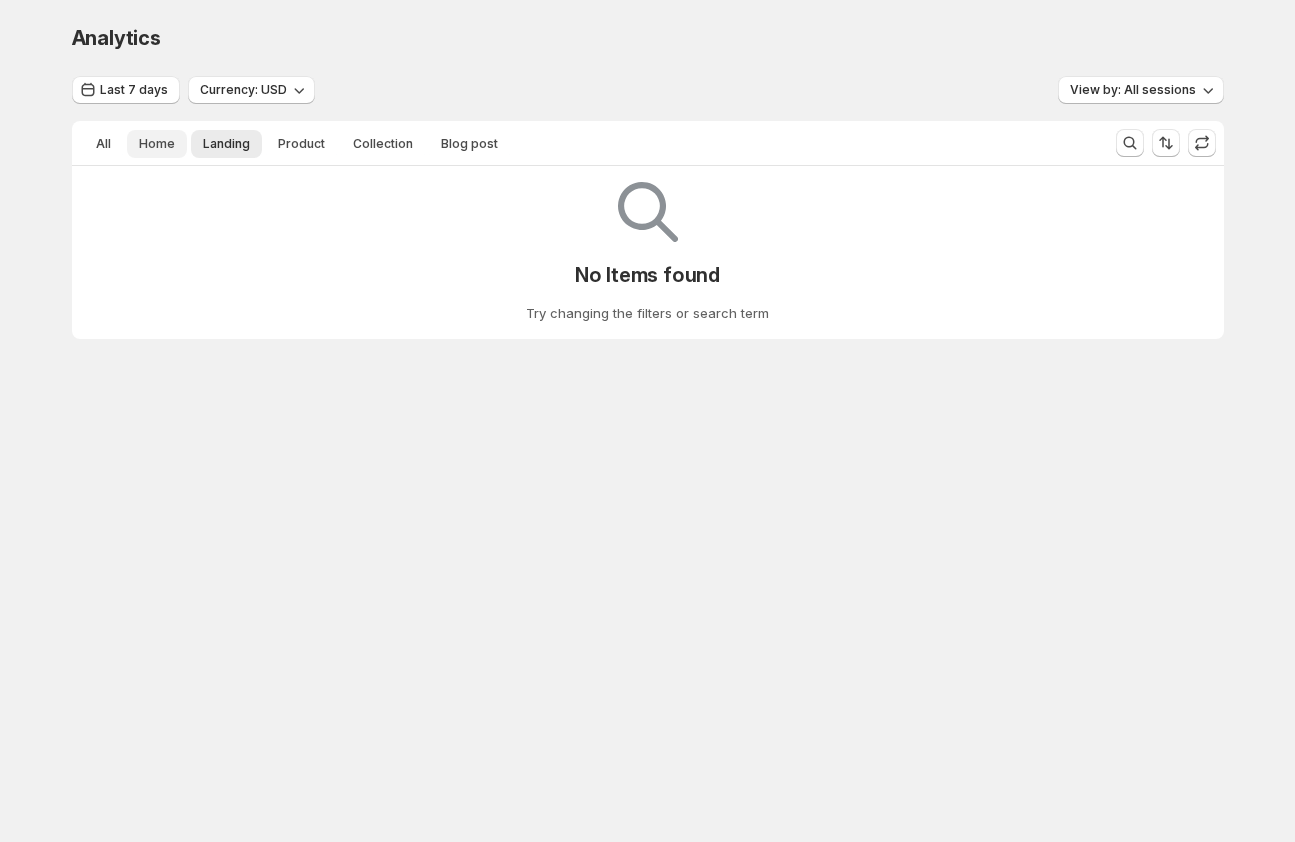 click on "Home" at bounding box center [157, 144] 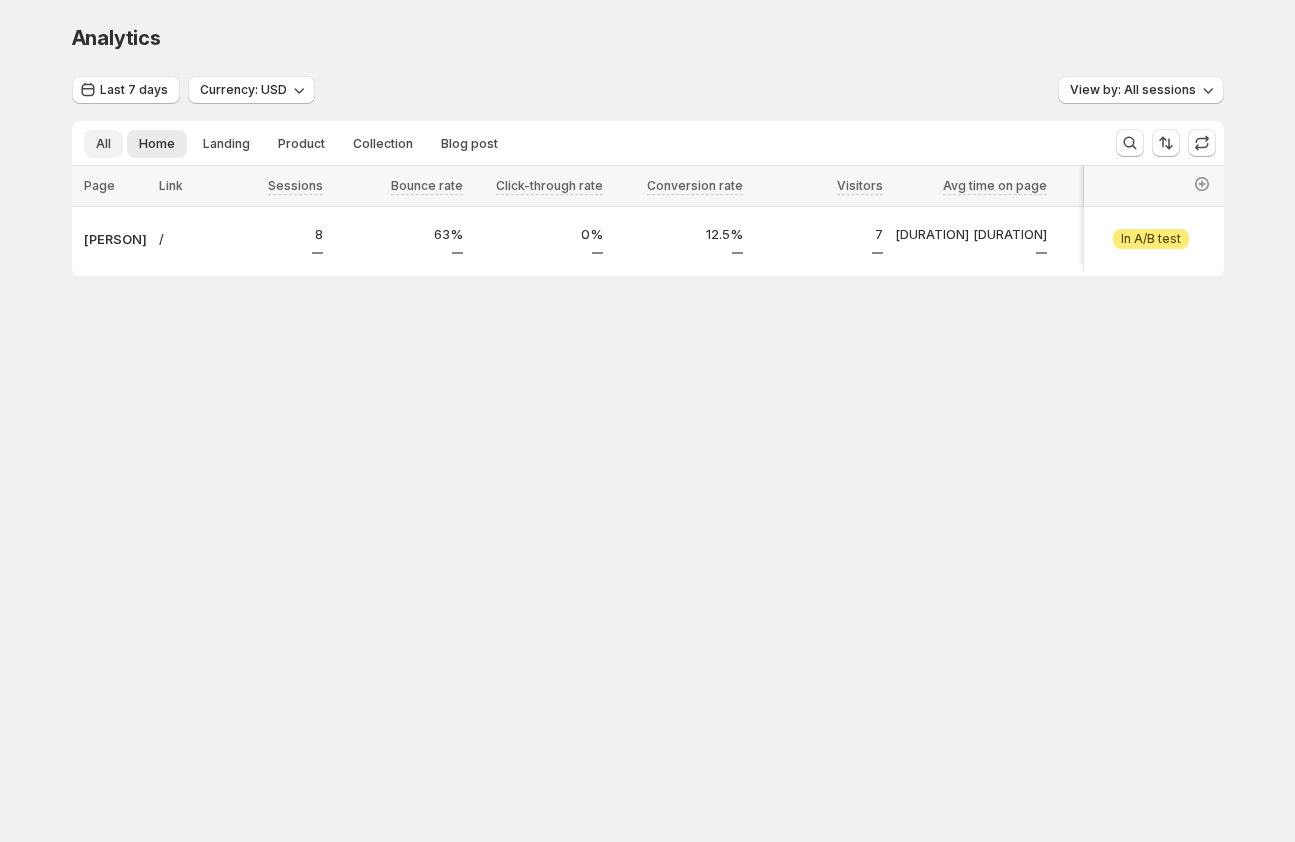 click on "All" at bounding box center (103, 144) 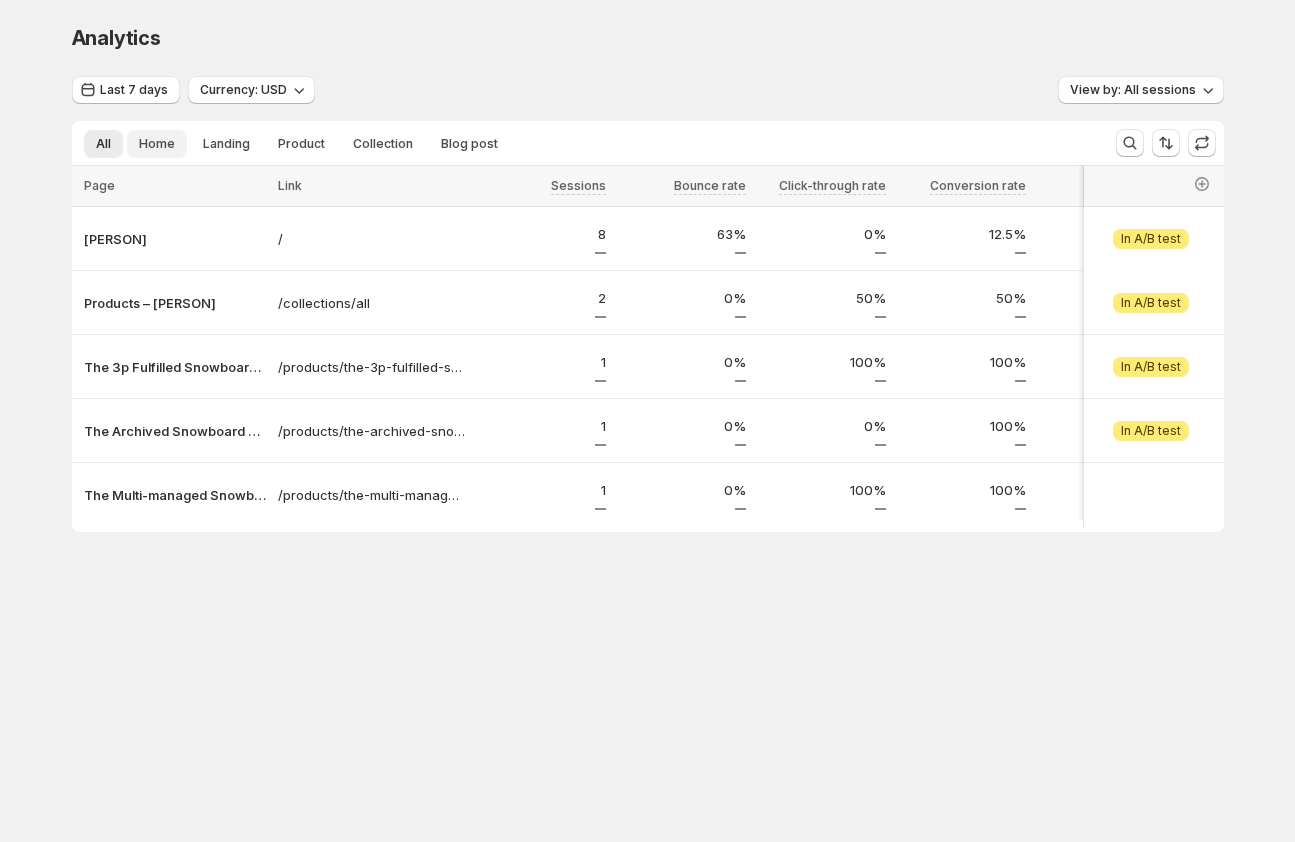click on "Home" at bounding box center (157, 144) 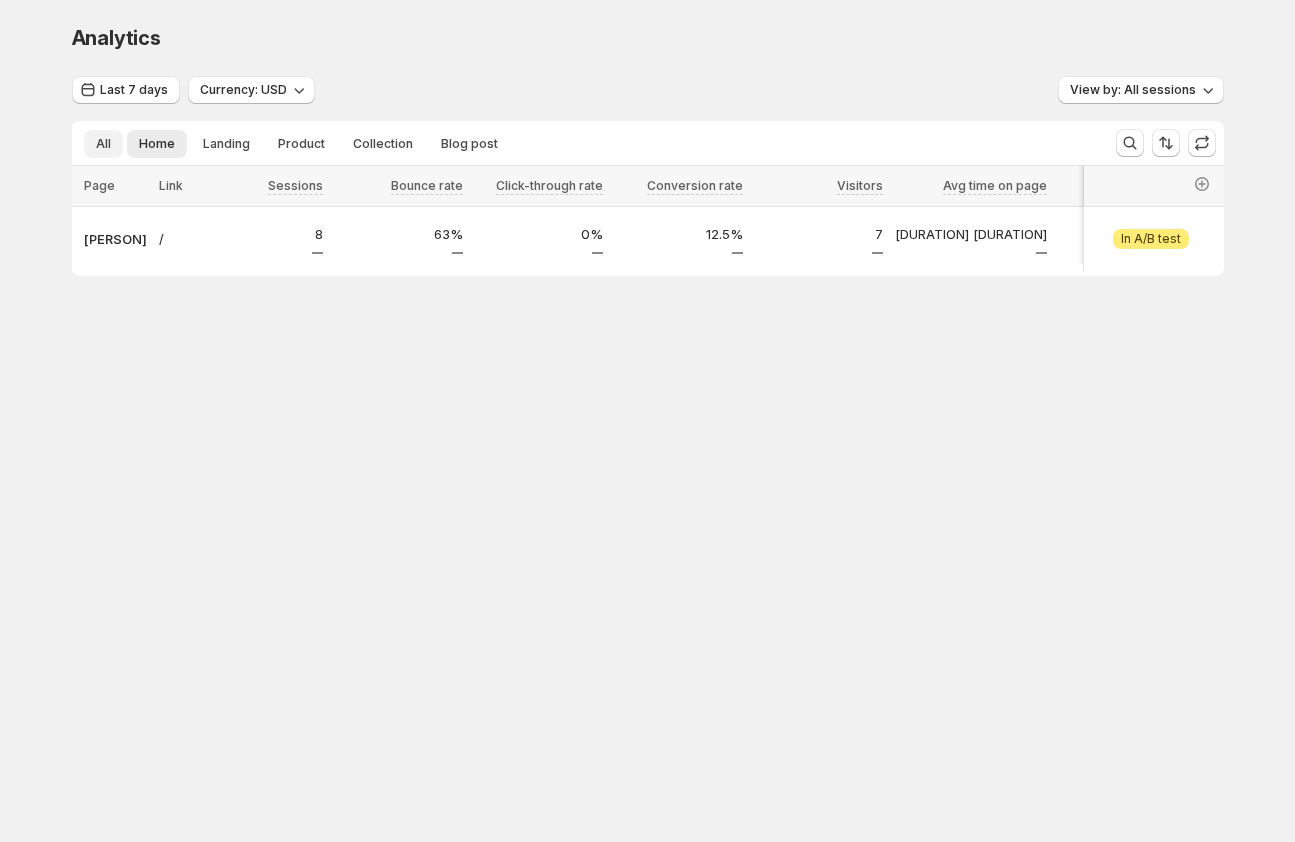 click on "All" at bounding box center (103, 144) 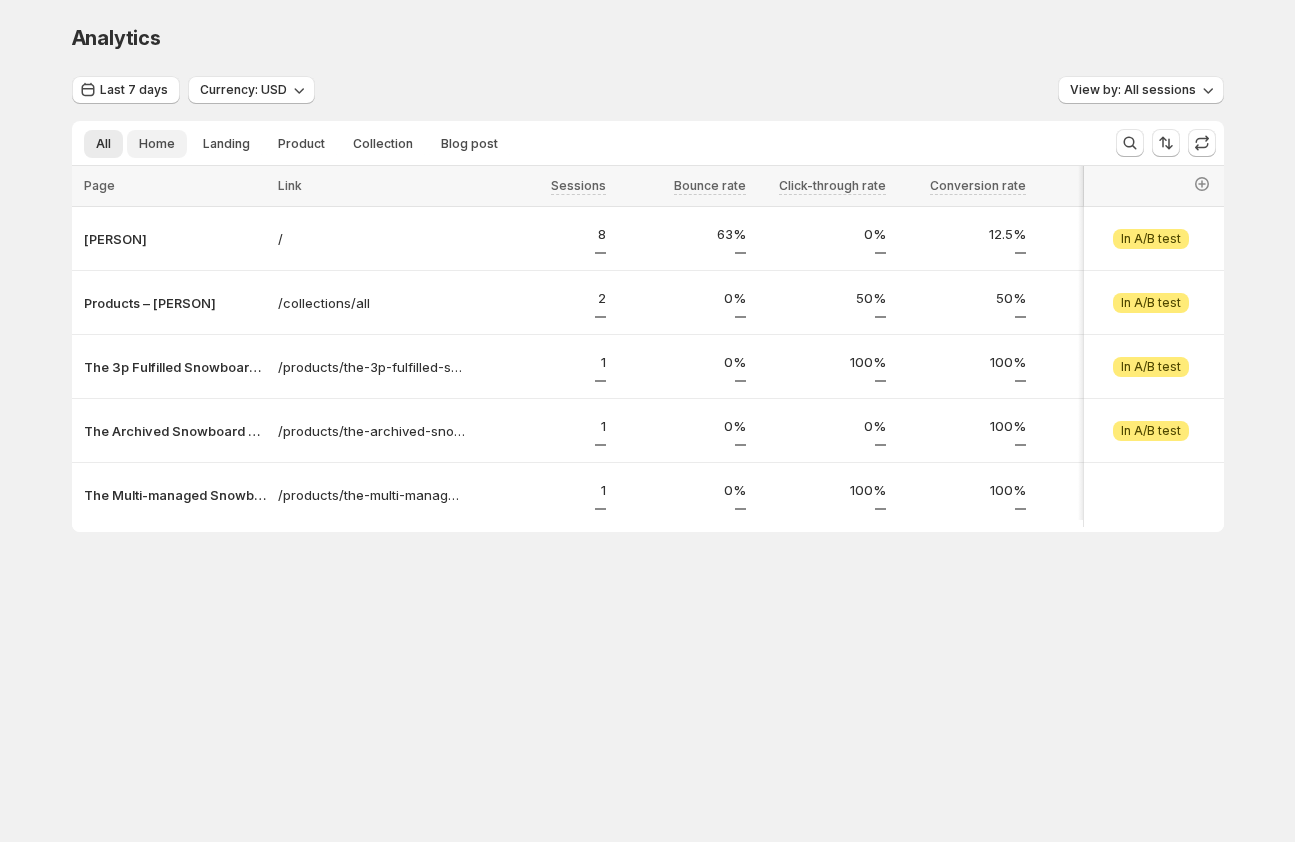 click on "Home" at bounding box center [157, 144] 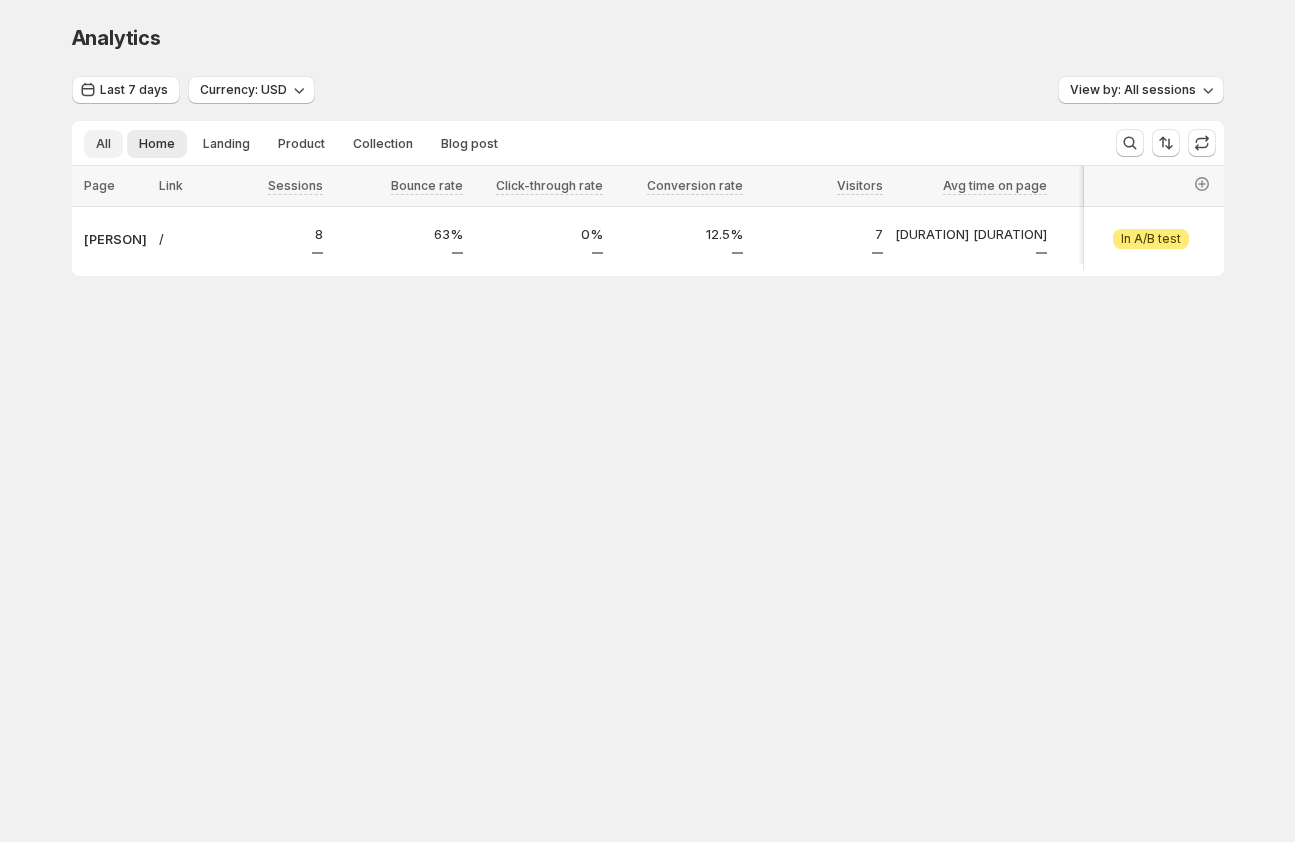 click on "All" at bounding box center [103, 144] 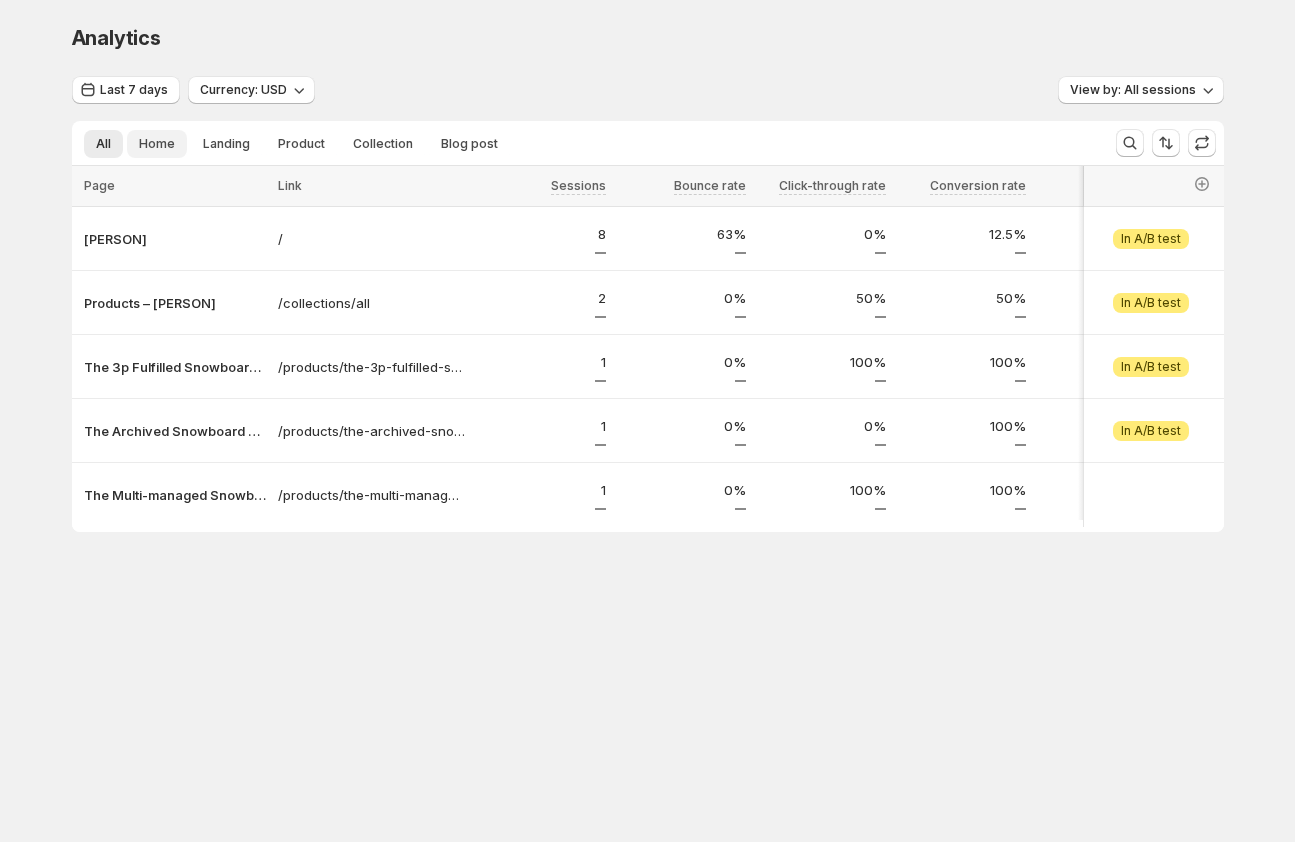 click on "Home" at bounding box center (157, 144) 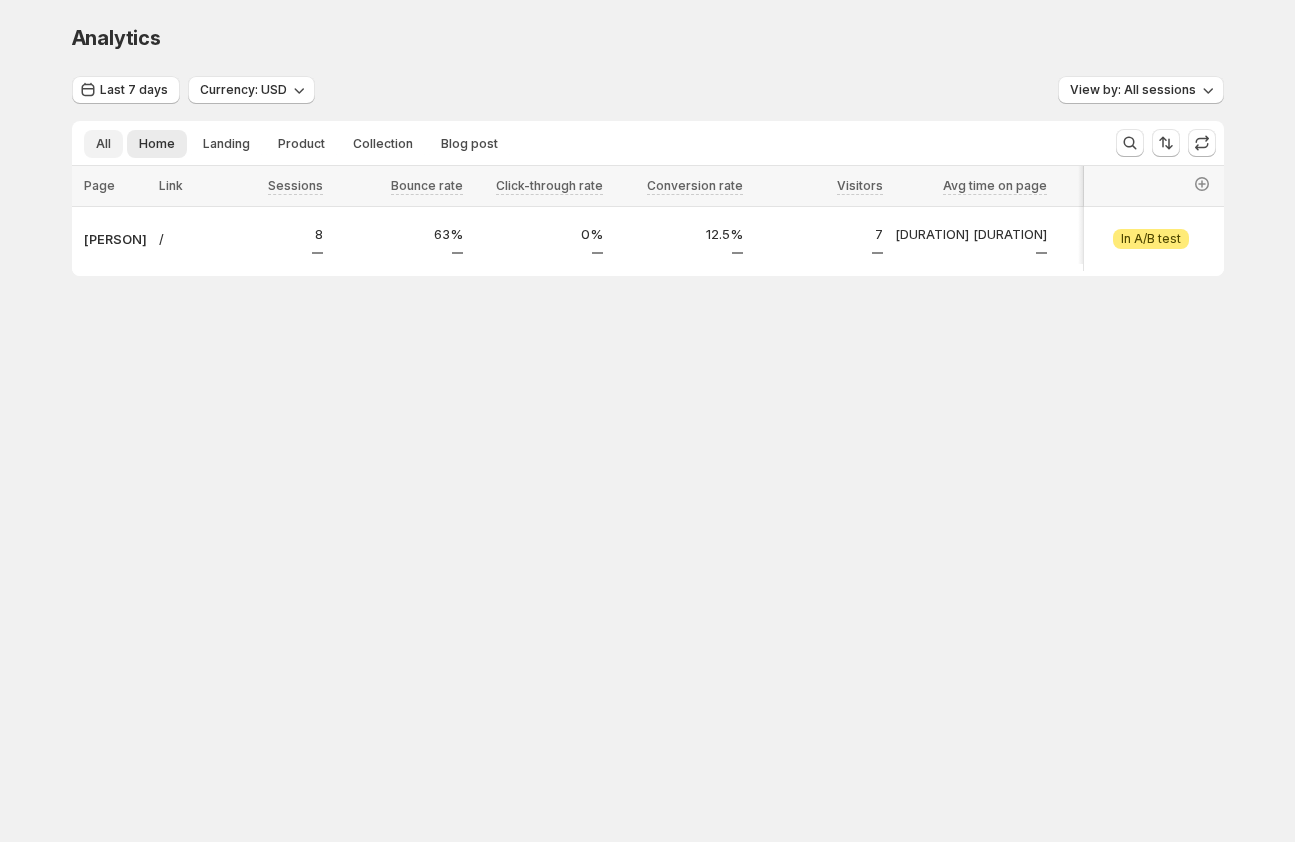 click on "All" at bounding box center [103, 144] 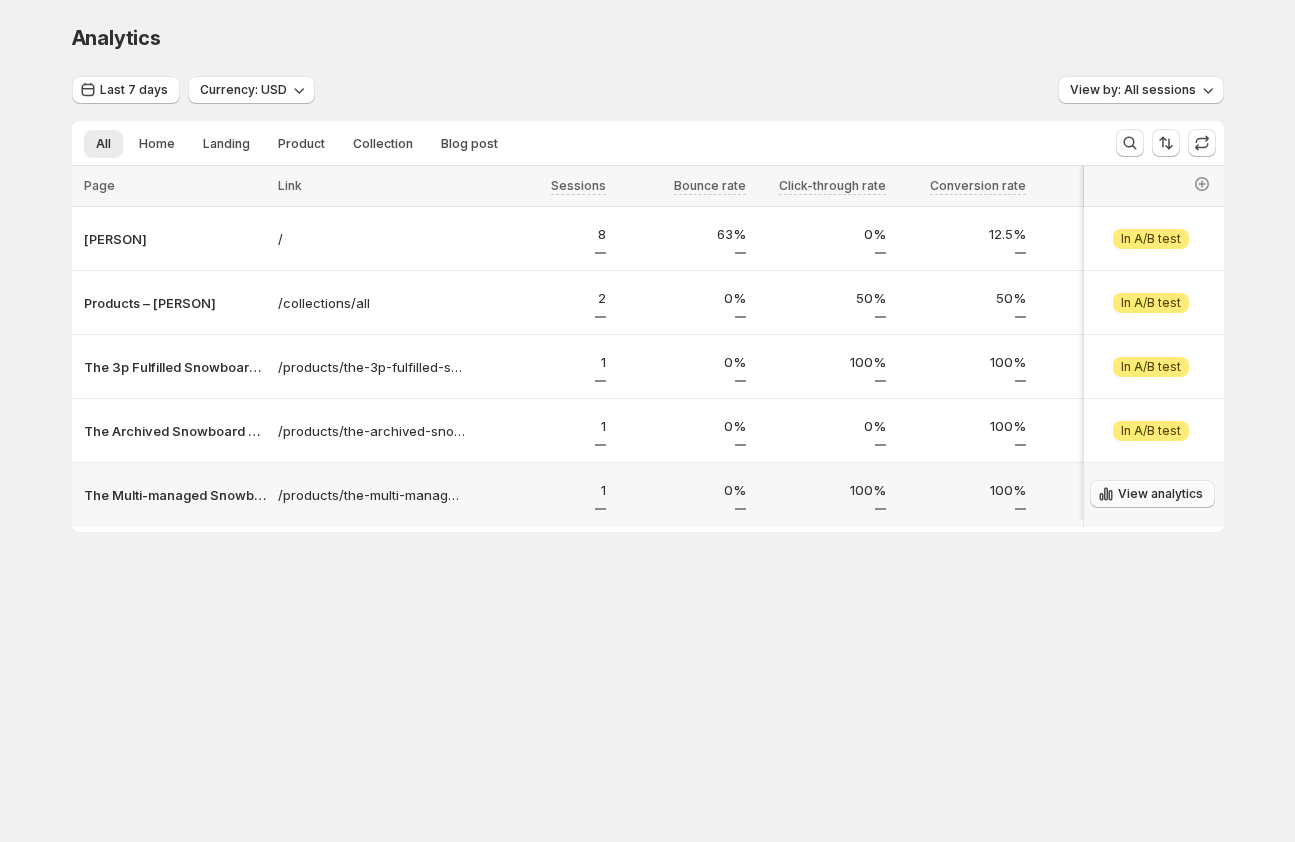 click on "View analytics" at bounding box center [1160, 494] 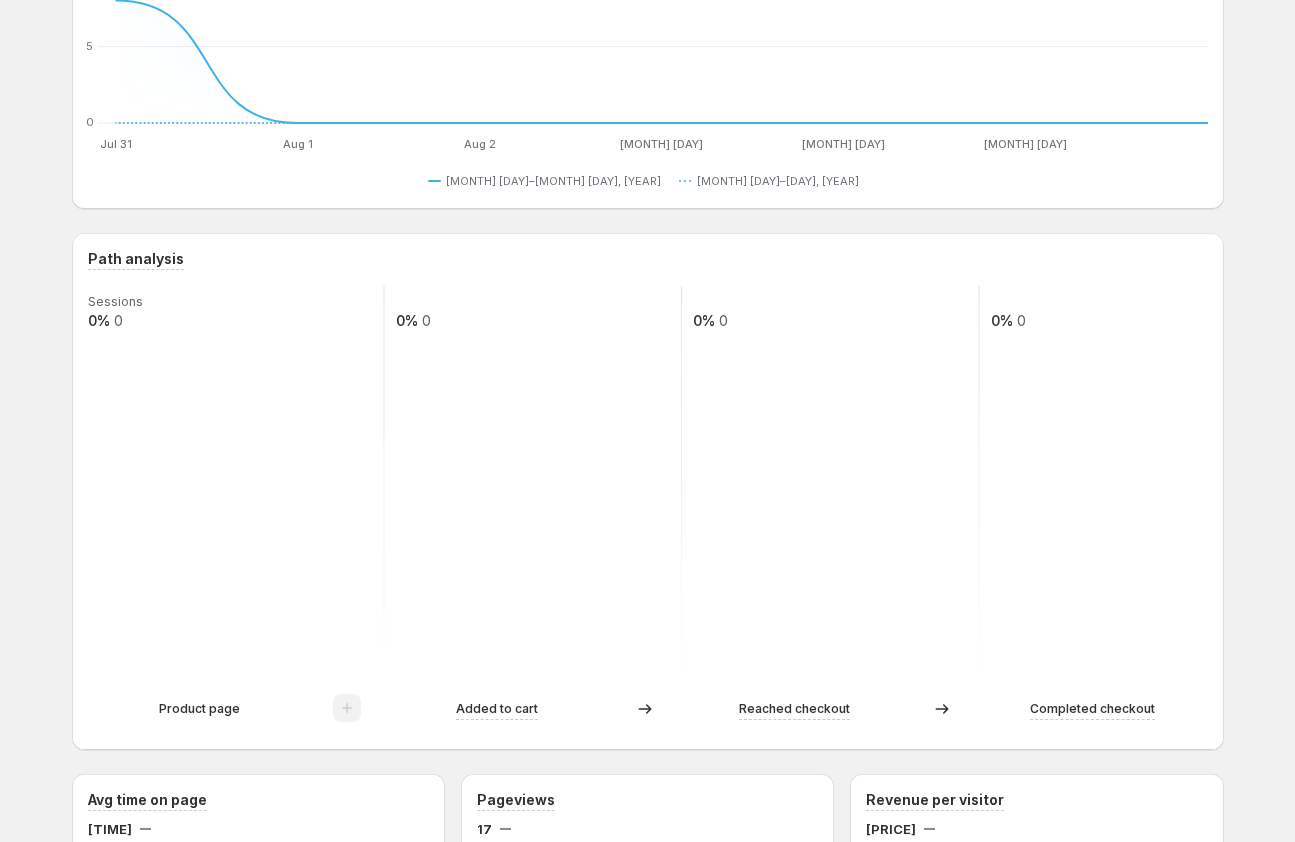 scroll, scrollTop: 8, scrollLeft: 0, axis: vertical 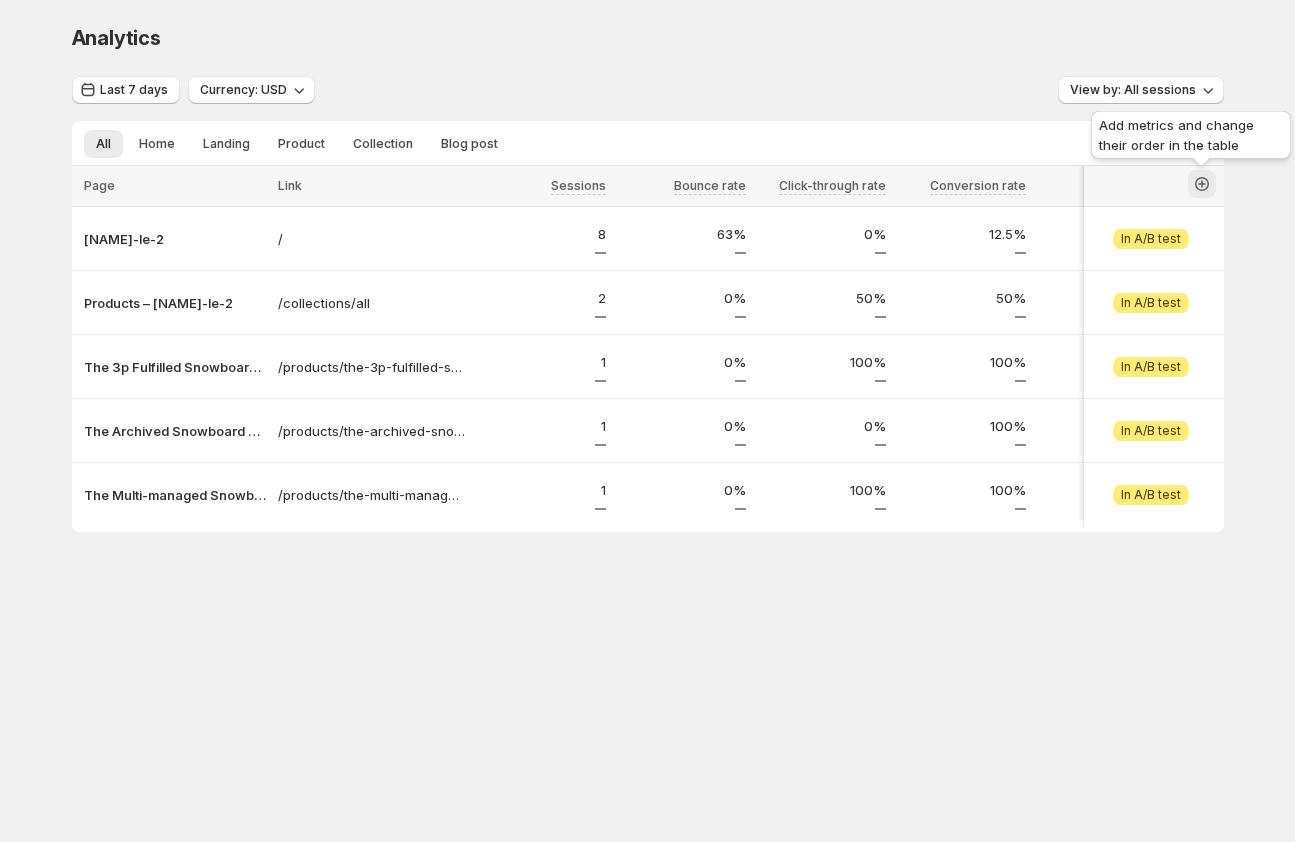 click 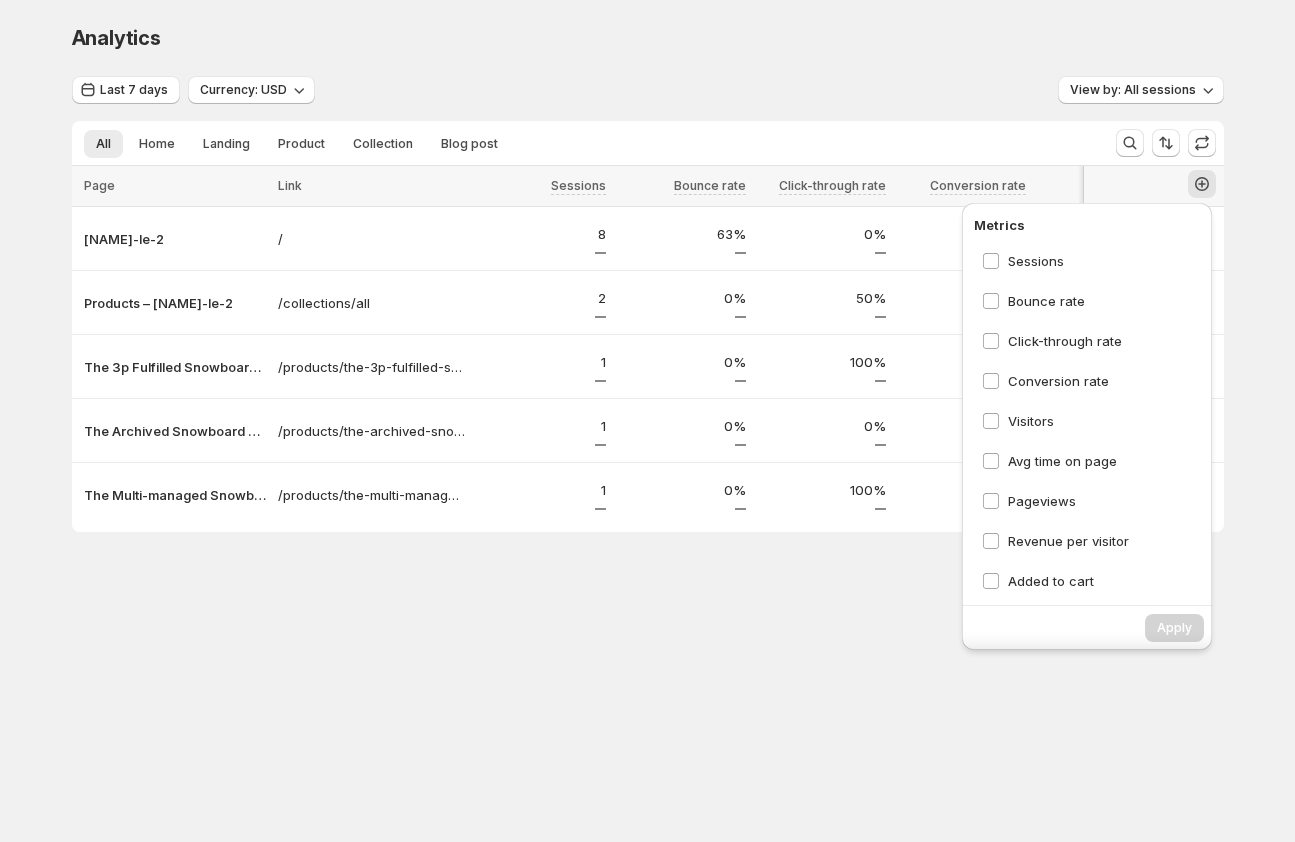 click on "Analytics. This page is ready Analytics Last [NUMBER] days Currency: USD View by: All sessions All Home Landing Product Collection Blog post More views All Home Landing Product Collection Blog post More views Page Link Sessions Bounce rate Click-through rate Conversion rate Visitors Avg time on page Pageviews Revenue per visitor Added to cart Reached checkout Completed checkout Revenue per visitor Cart additions Add to cart rate Orders Average order value Select all [NUMBER] Items [NUMBER] selected Page Link Sessions Bounce rate Click-through rate Conversion rate Visitors Avg time on page Pageviews Revenue per visitor Added to cart Reached checkout Completed checkout Revenue per visitor Cart additions Add to cart rate Orders Average order value [USER] / [NUMBER] [PERCENTAGE] [PERCENTAGE] [PERCENTAGE] [NUMBER] [TIME] [NUMBER] $[PRICE] [NUMBER] [NUMBER] [NUMBER] $[PRICE] [NUMBER] [PERCENTAGE] [NUMBER] $[PRICE] View experiment Attention In A/B test Products – [USER] /collections/all [NUMBER] [PERCENTAGE] [PERCENTAGE] [PERCENTAGE] [NUMBER] [TIME] [NUMBER] $[PRICE] [NUMBER] [NUMBER] [NUMBER] $[PRICE] [NUMBER] [PERCENTAGE] [NUMBER]" at bounding box center [647, 421] 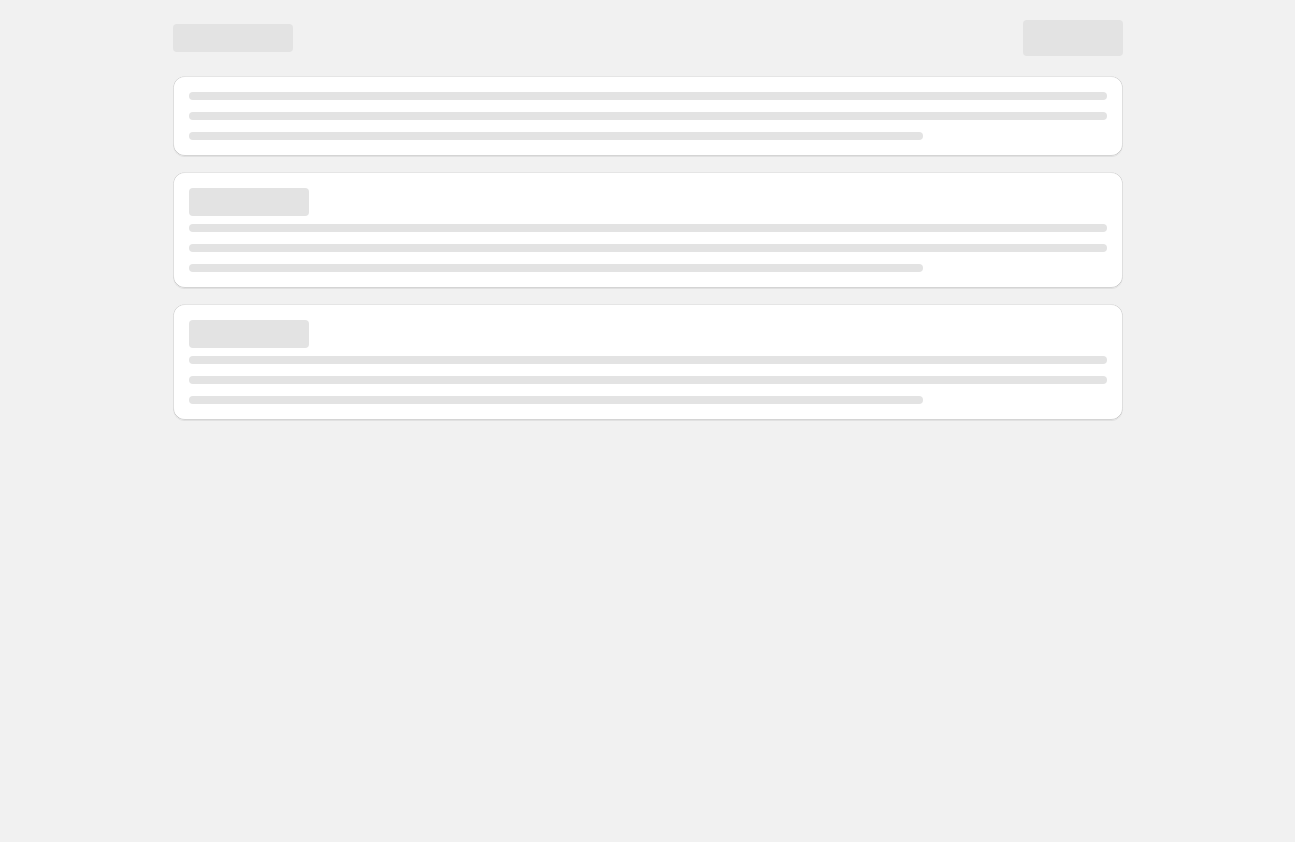 scroll, scrollTop: 0, scrollLeft: 0, axis: both 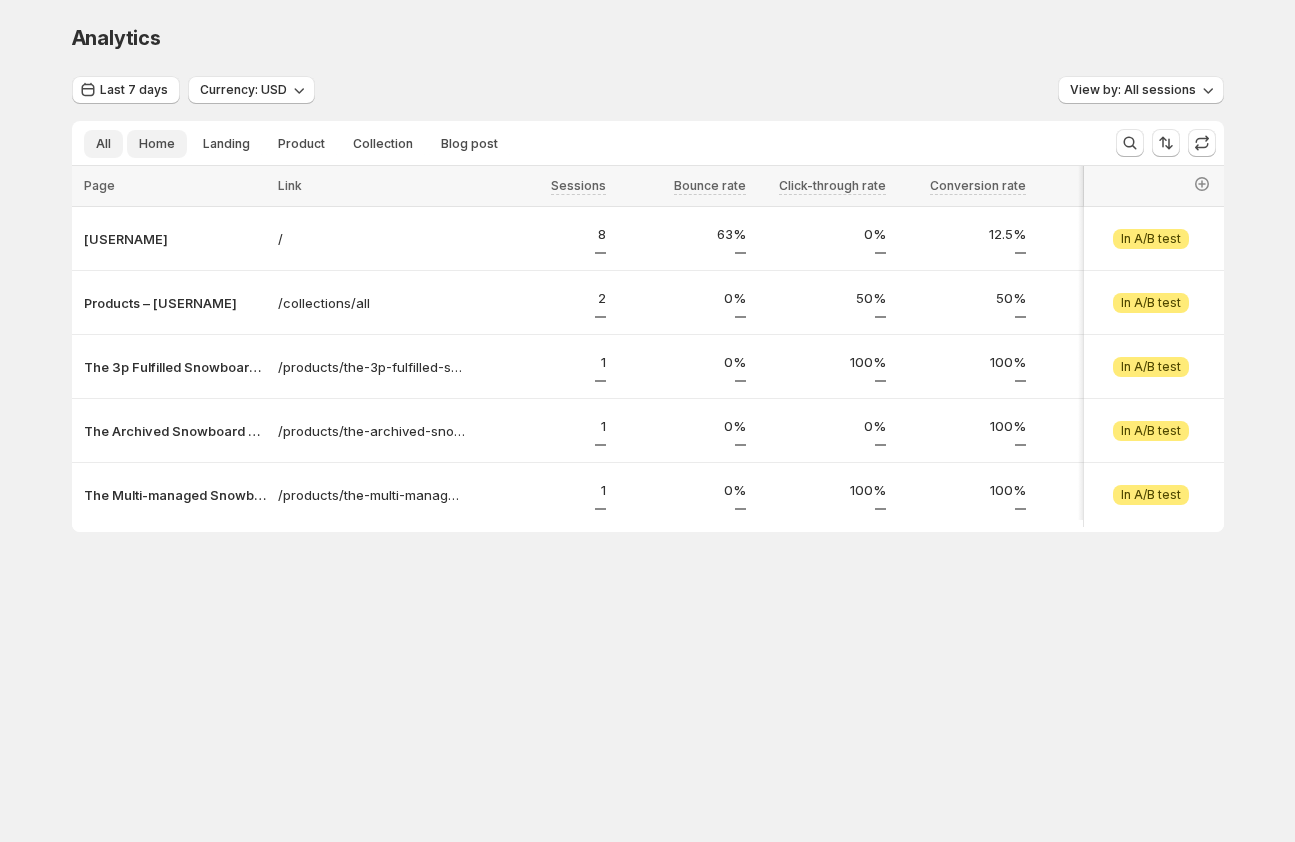 click on "Home" at bounding box center (157, 144) 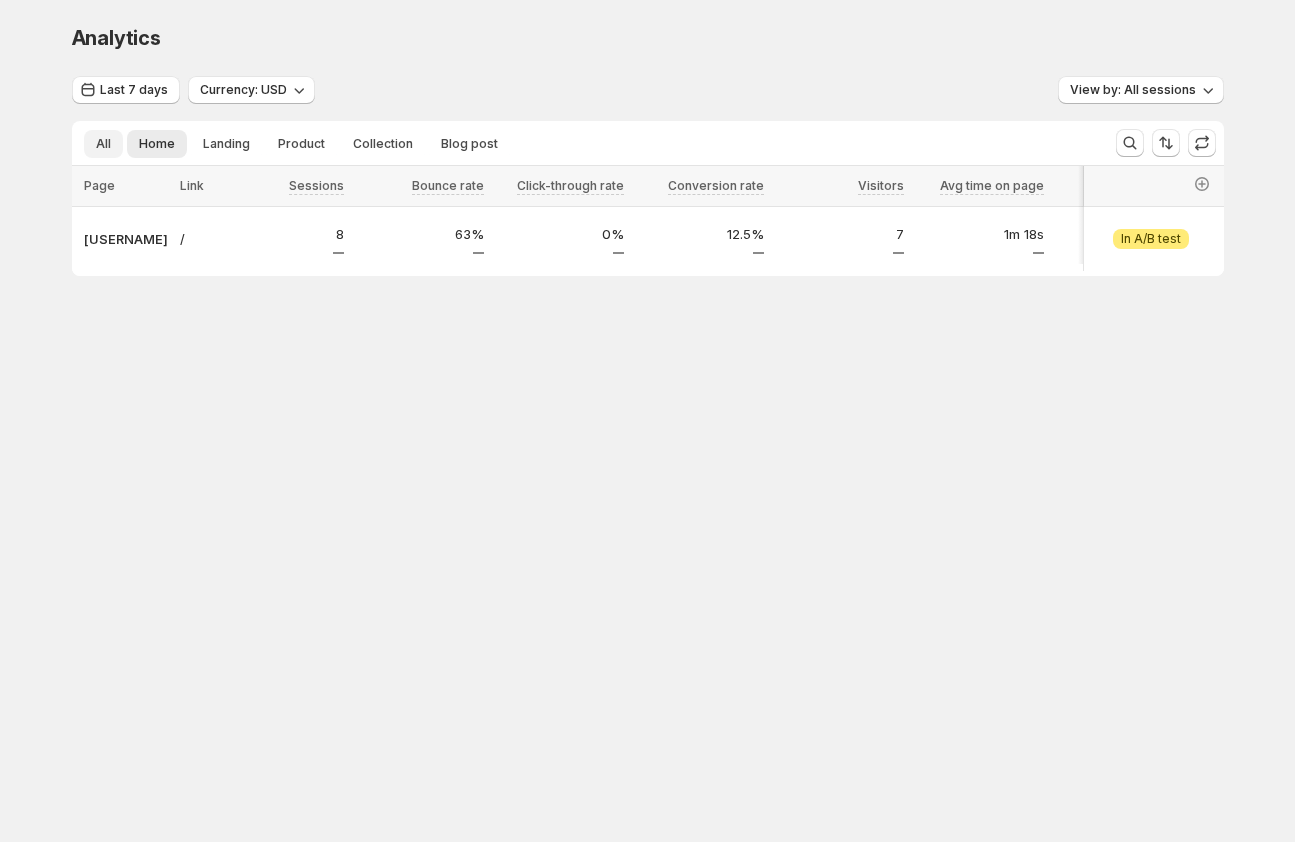 click on "All" at bounding box center (103, 144) 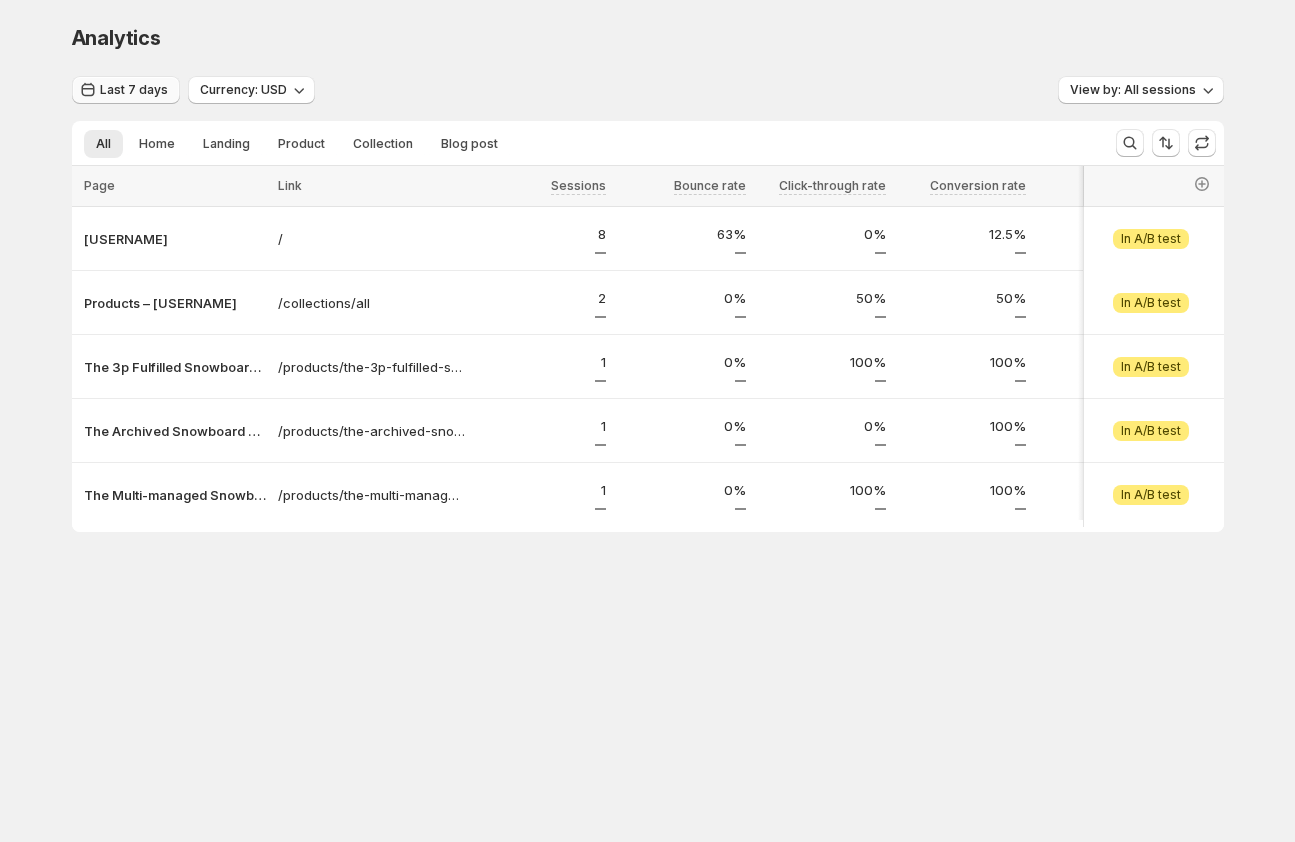 click on "Last 7 days" at bounding box center [134, 90] 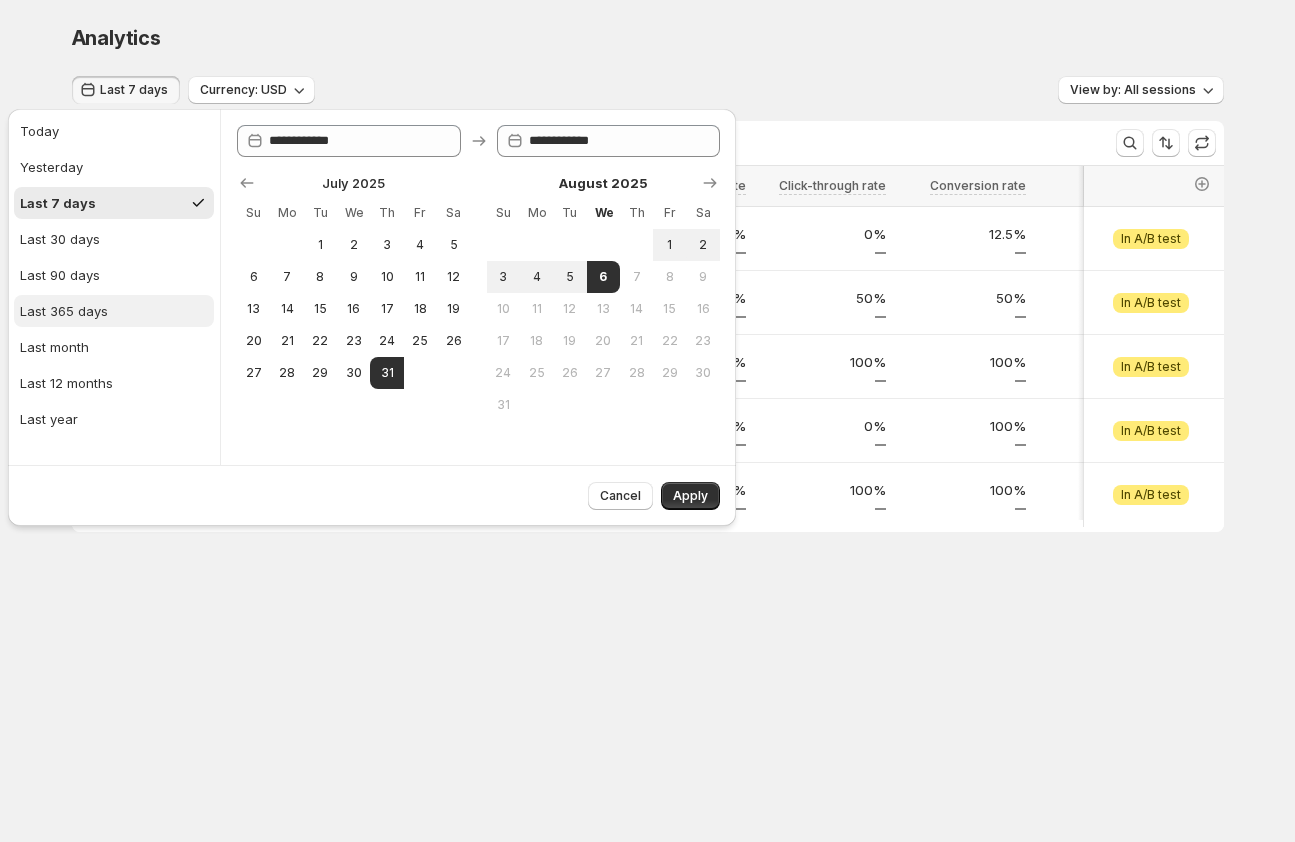click on "Last 365 days" at bounding box center [114, 311] 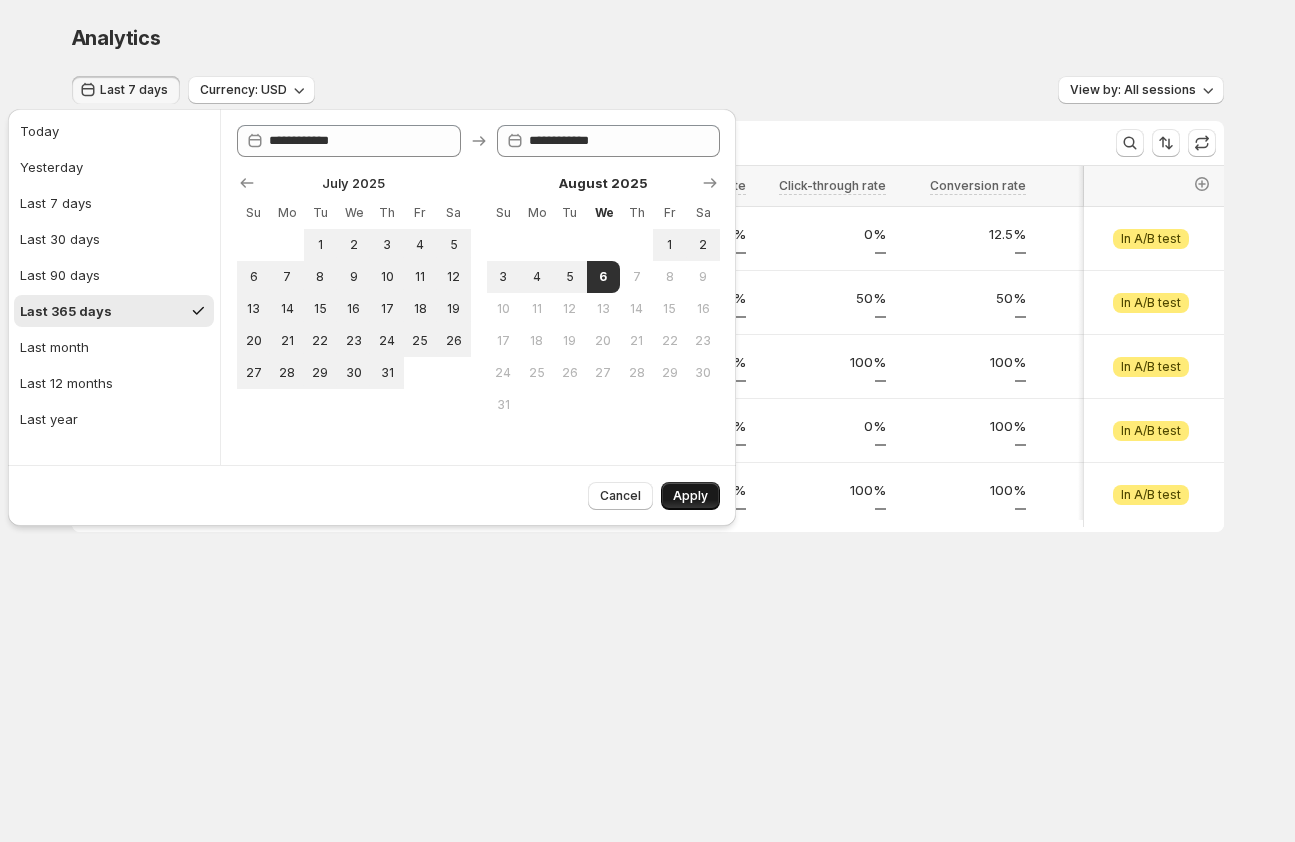 click on "Apply" at bounding box center [690, 496] 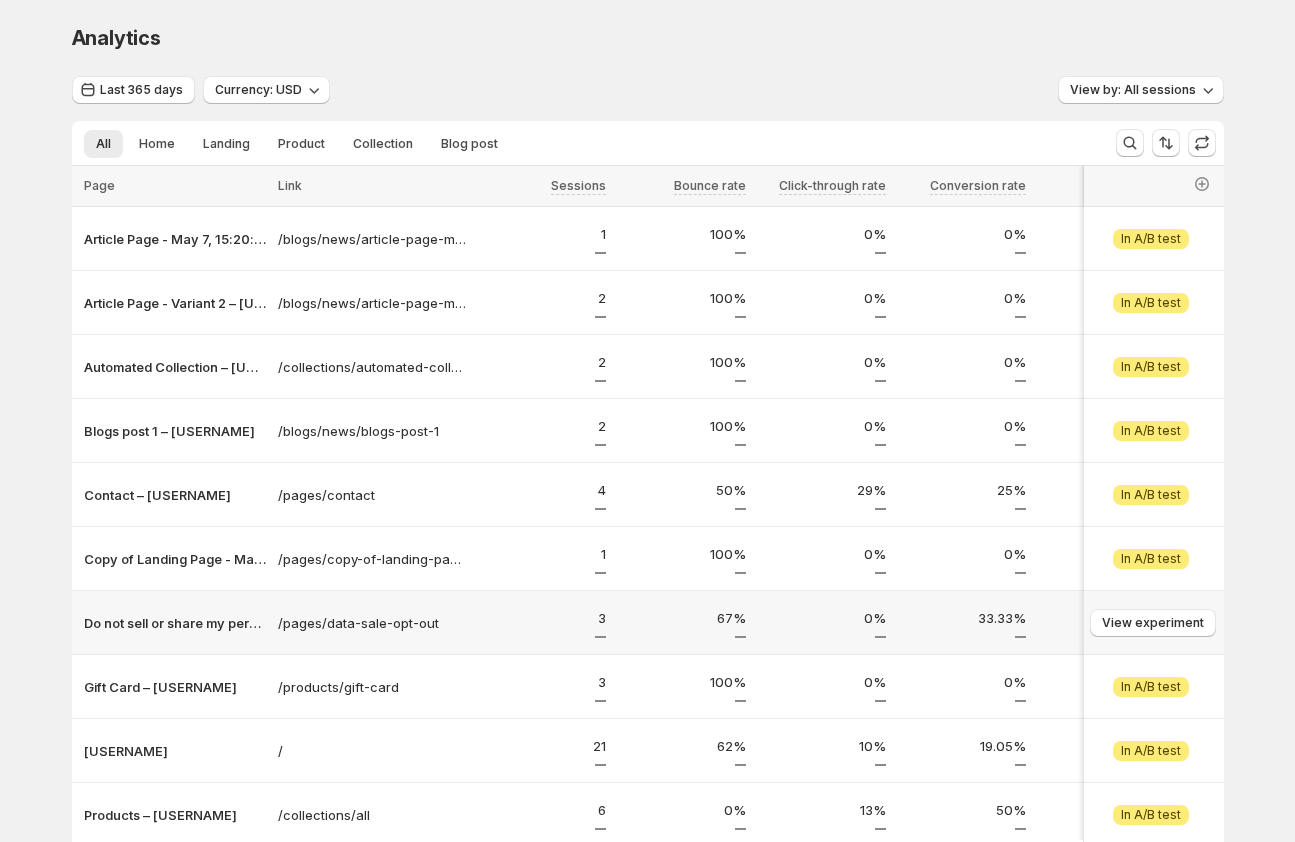 scroll, scrollTop: 171, scrollLeft: 0, axis: vertical 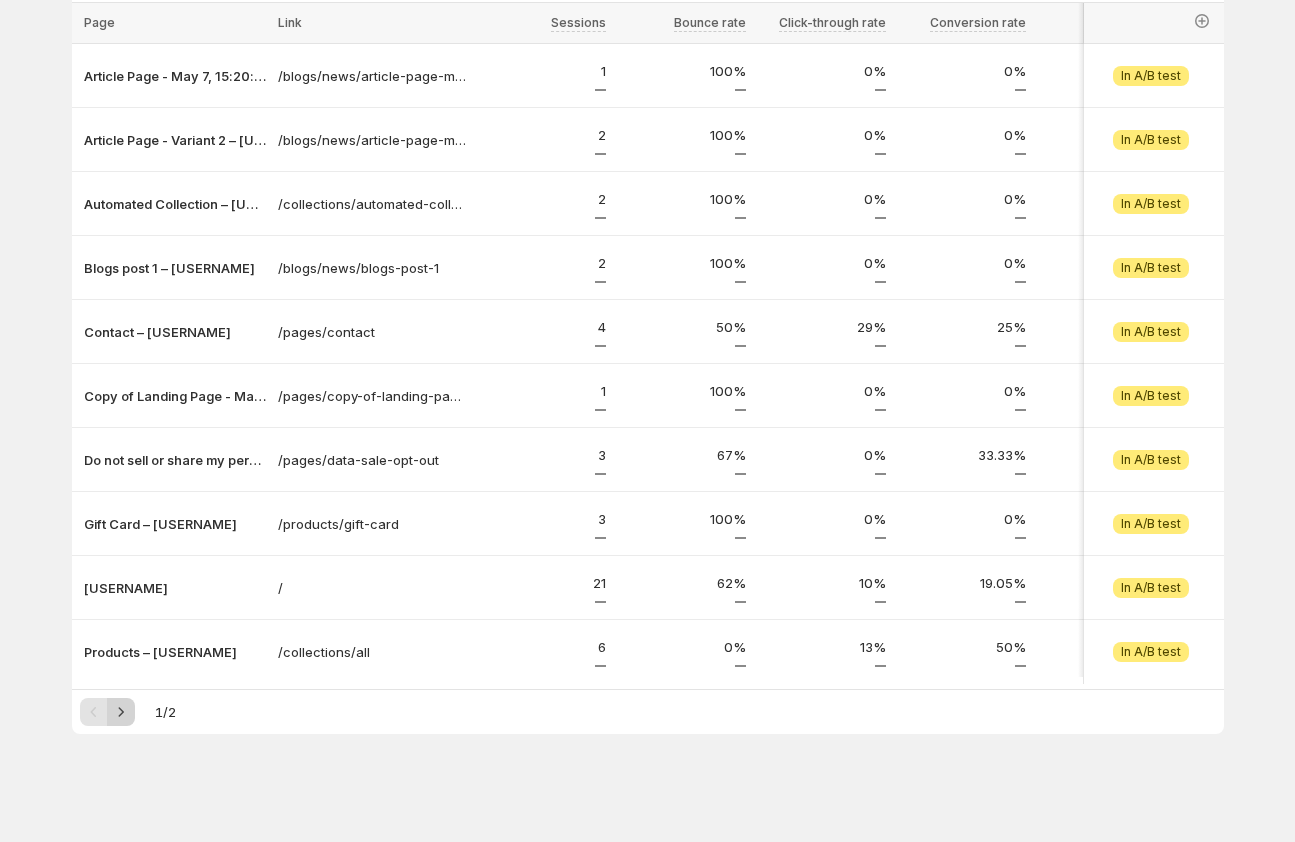 click 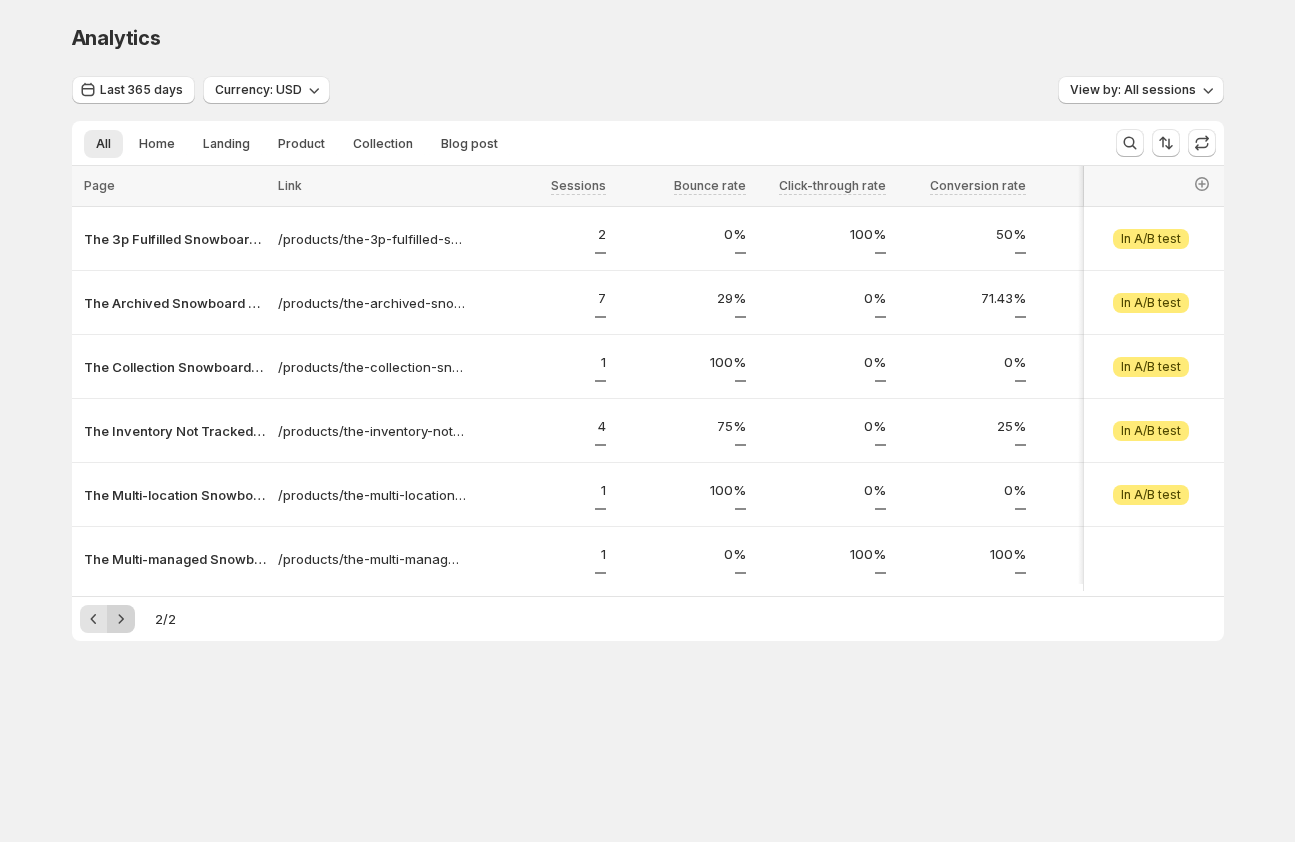 scroll, scrollTop: 0, scrollLeft: 0, axis: both 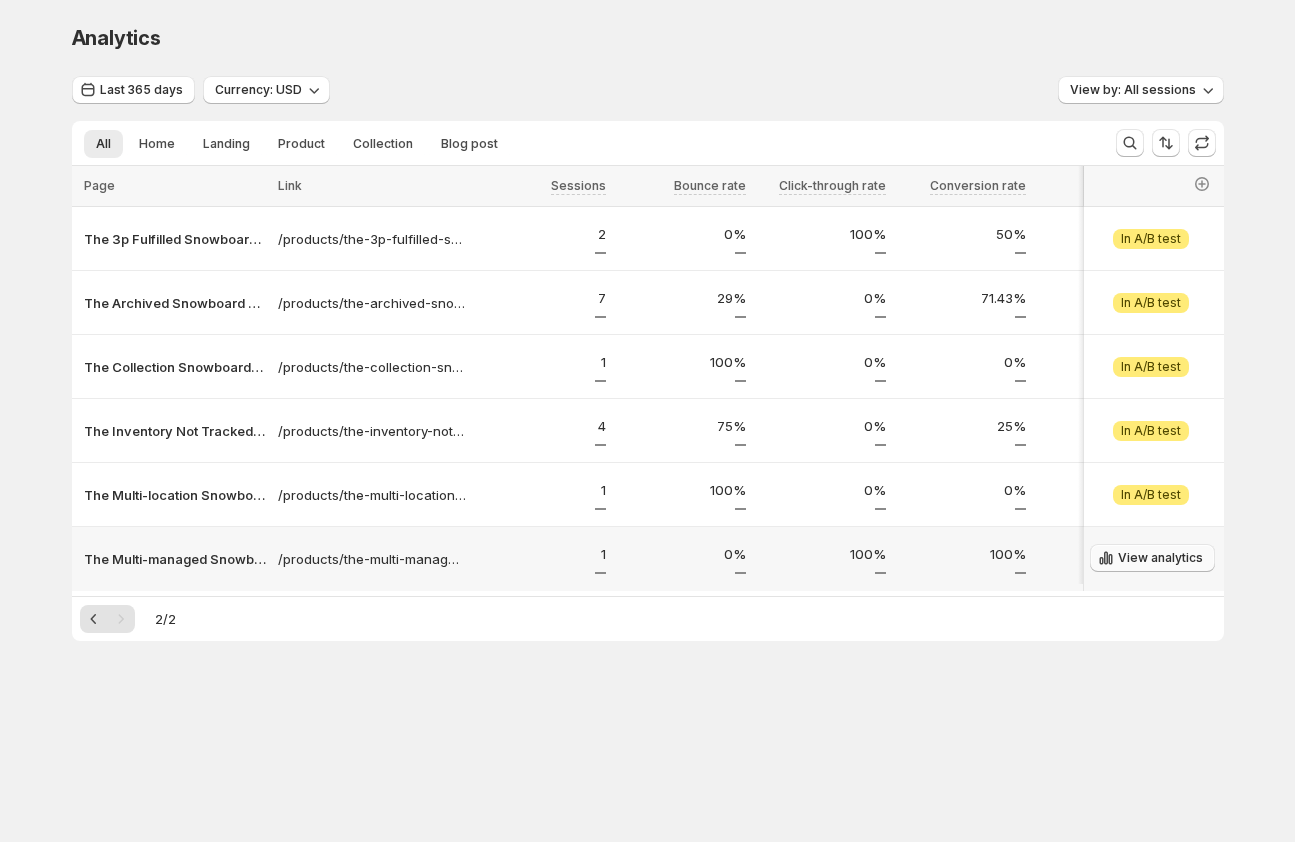 click on "View analytics" at bounding box center (1160, 558) 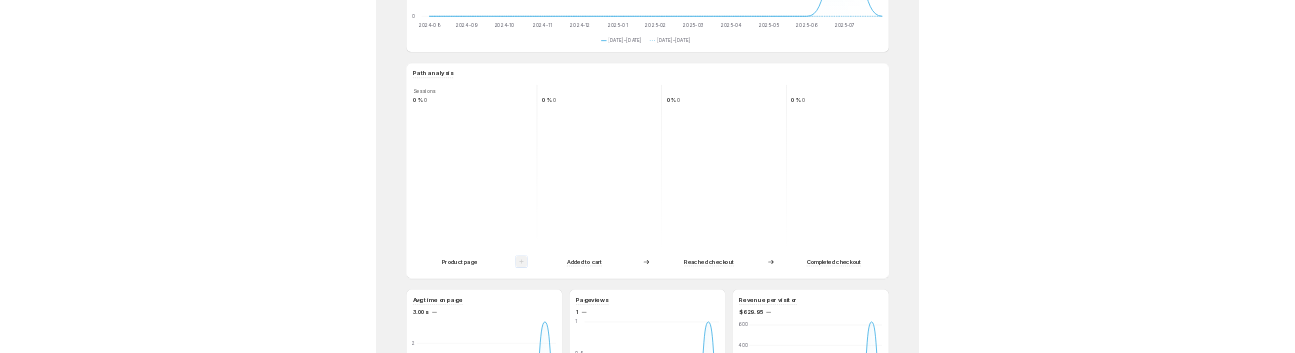 scroll, scrollTop: 358, scrollLeft: 0, axis: vertical 